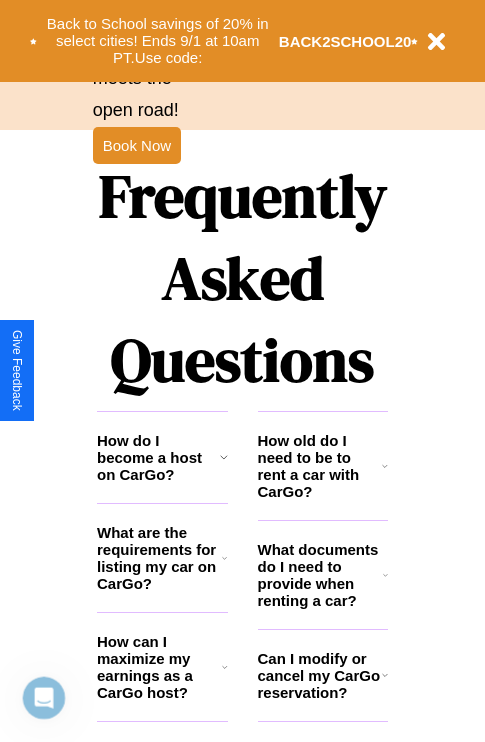 scroll, scrollTop: 2423, scrollLeft: 0, axis: vertical 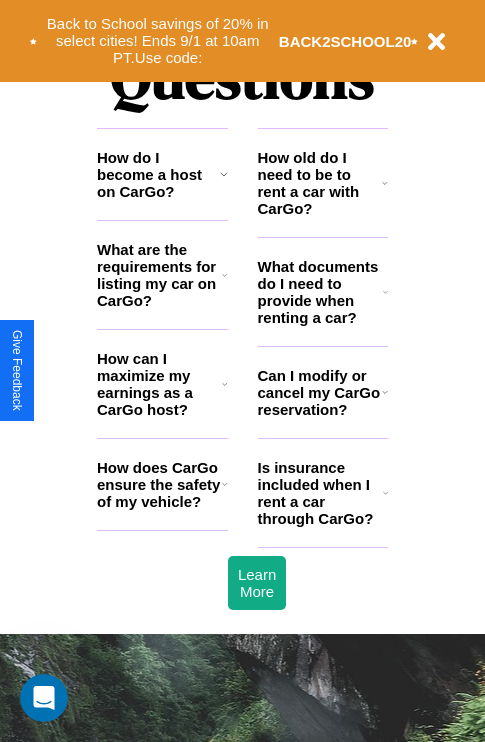 click 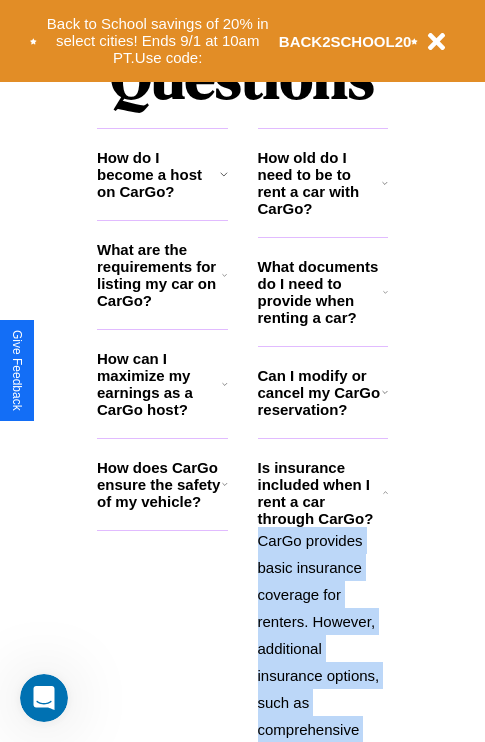 click on "CarGo provides basic insurance coverage for renters. However, additional insurance options, such as comprehensive coverage or supplemental liability, may be available during the booking process for an extra fee. Review the insurance details for each car listing and consider your coverage needs." at bounding box center (323, 783) 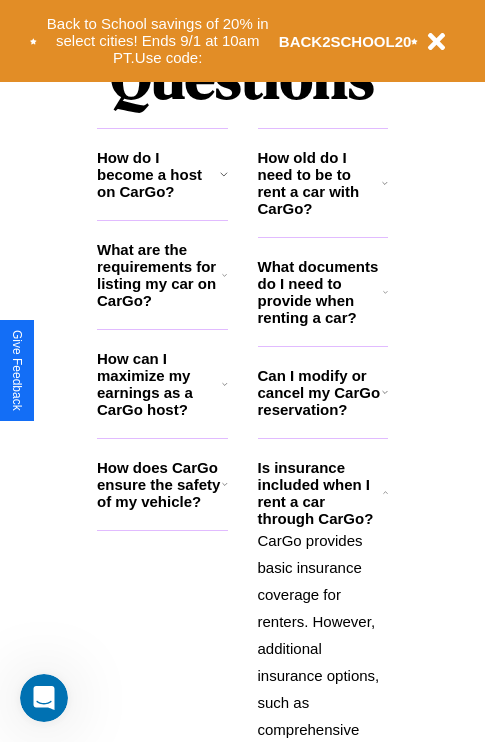 click on "Can I modify or cancel my CarGo reservation?" at bounding box center (320, 392) 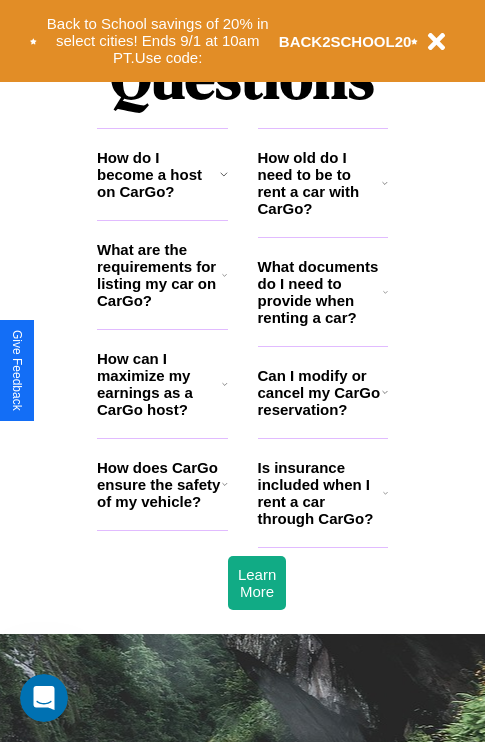 click on "What documents do I need to provide when renting a car?" at bounding box center (321, 292) 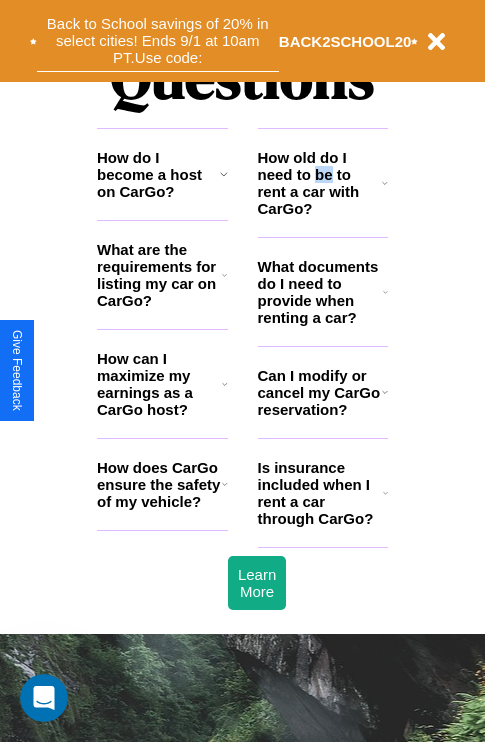 click on "Back to School savings of 20% in select cities! Ends 9/1 at 10am PT.  Use code:" at bounding box center [158, 41] 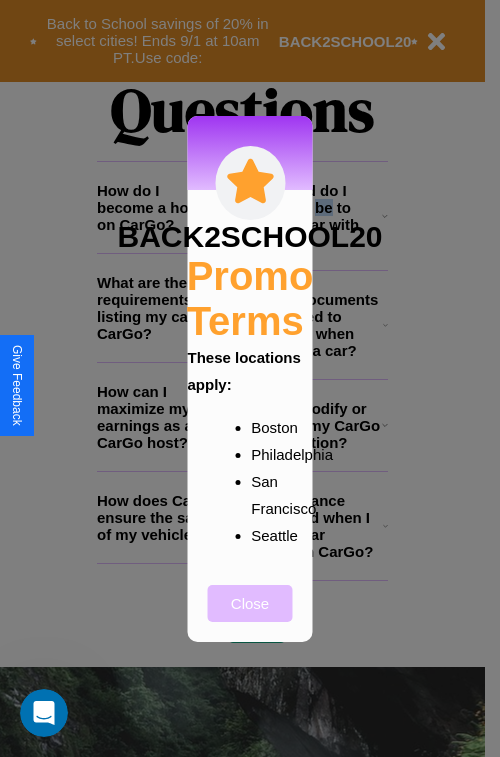 click on "Close" at bounding box center [250, 603] 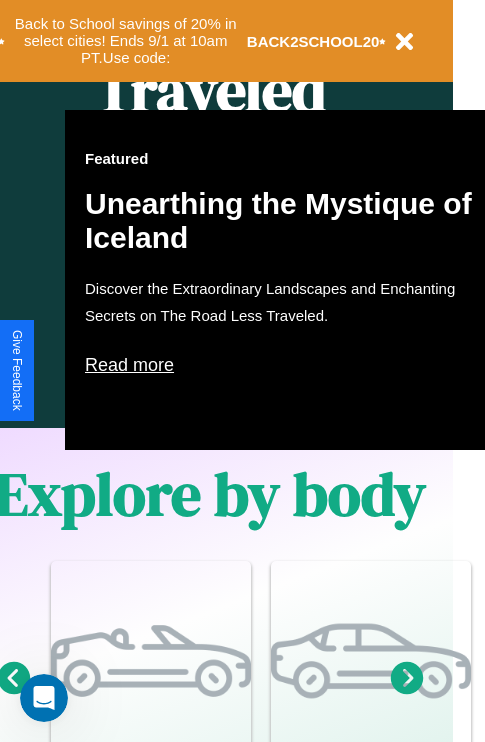 scroll, scrollTop: 997, scrollLeft: 32, axis: both 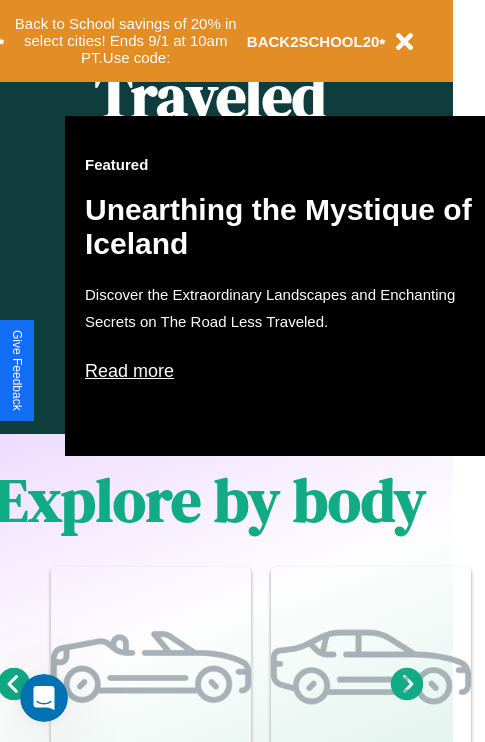 click on "Read more" at bounding box center (285, 371) 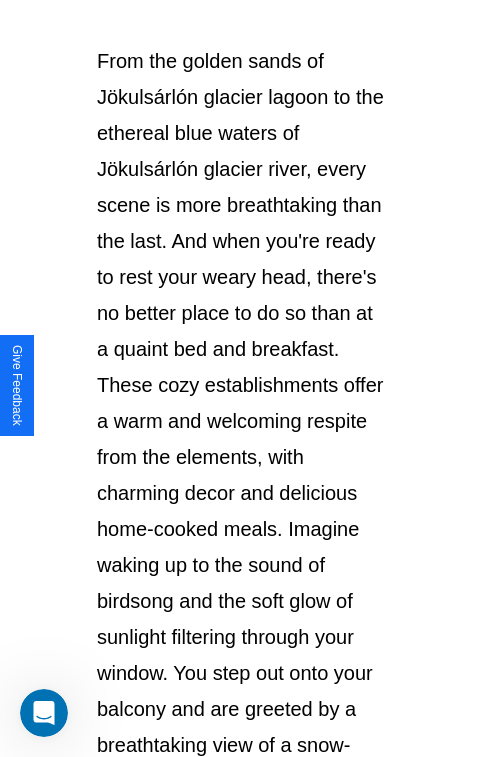 scroll, scrollTop: 3458, scrollLeft: 0, axis: vertical 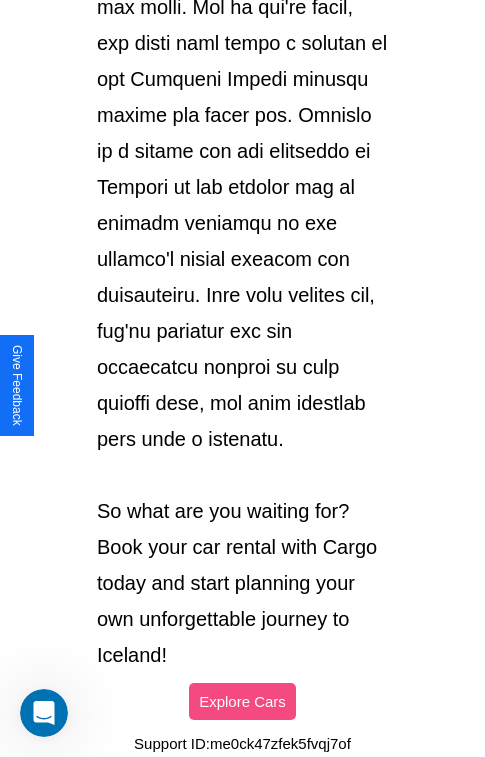 click on "Explore Cars" at bounding box center [242, 701] 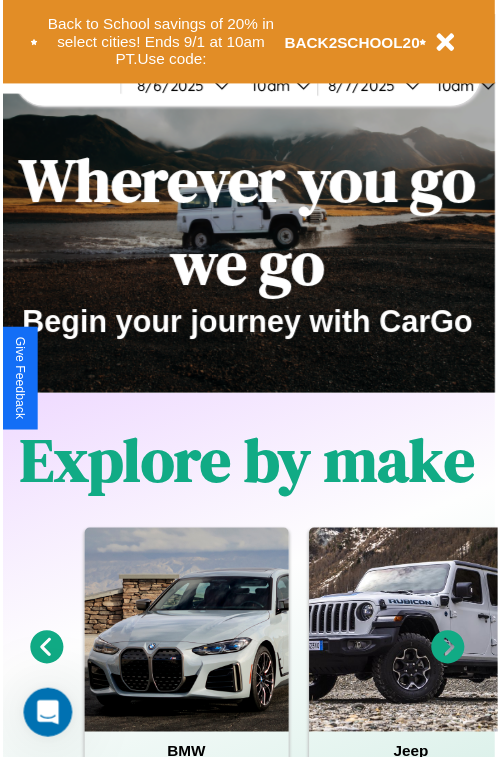 scroll, scrollTop: 0, scrollLeft: 0, axis: both 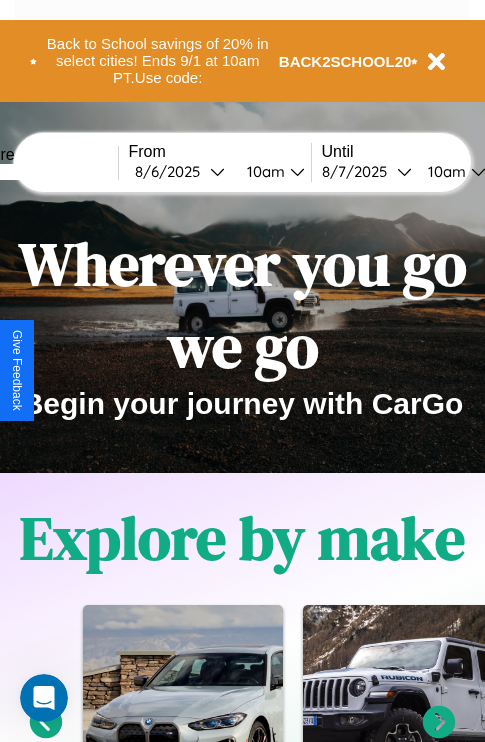 click at bounding box center [43, 172] 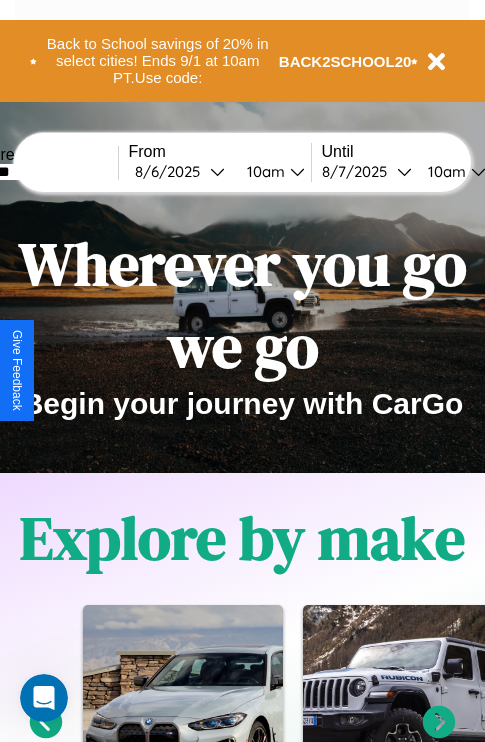 type on "*******" 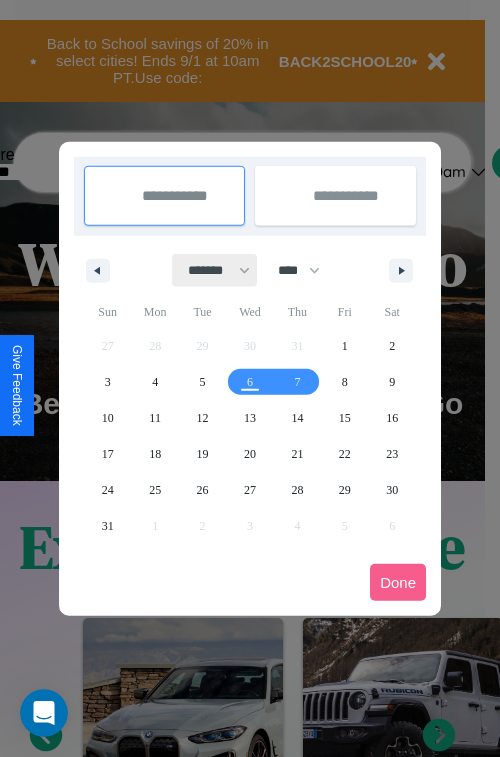 click on "******* ******** ***** ***** *** **** **** ****** ********* ******* ******** ********" at bounding box center [215, 270] 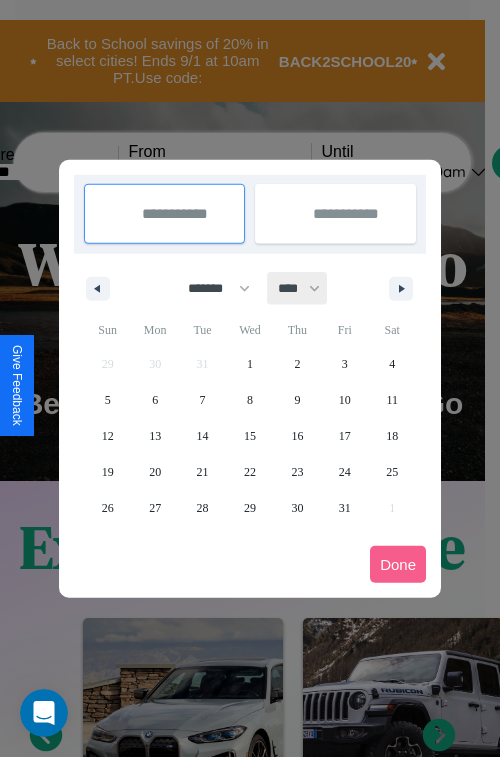 click on "**** **** **** **** **** **** **** **** **** **** **** **** **** **** **** **** **** **** **** **** **** **** **** **** **** **** **** **** **** **** **** **** **** **** **** **** **** **** **** **** **** **** **** **** **** **** **** **** **** **** **** **** **** **** **** **** **** **** **** **** **** **** **** **** **** **** **** **** **** **** **** **** **** **** **** **** **** **** **** **** **** **** **** **** **** **** **** **** **** **** **** **** **** **** **** **** **** **** **** **** **** **** **** **** **** **** **** **** **** **** **** **** **** **** **** **** **** **** **** **** ****" at bounding box center (298, 288) 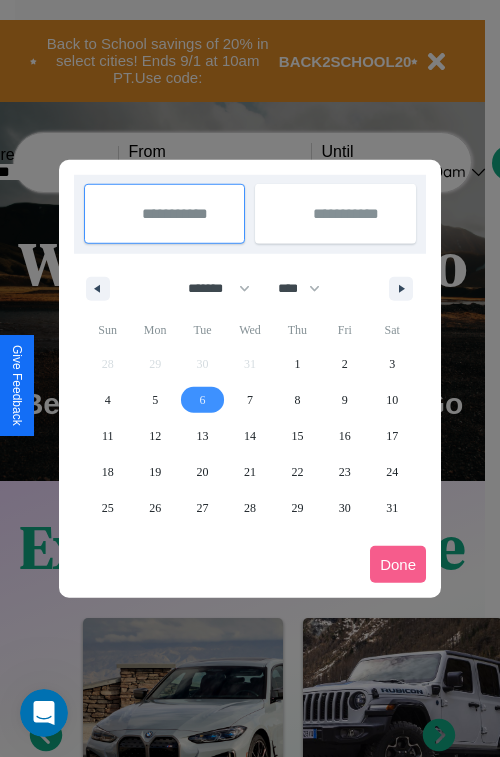 click on "6" at bounding box center [203, 400] 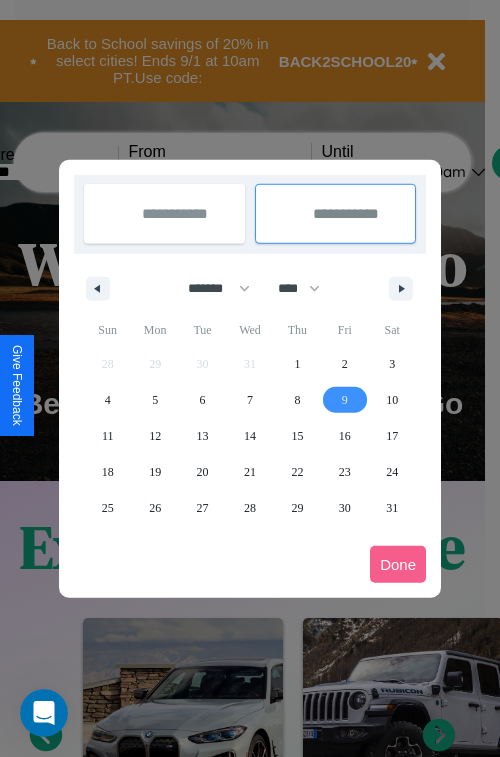 click on "9" at bounding box center (345, 400) 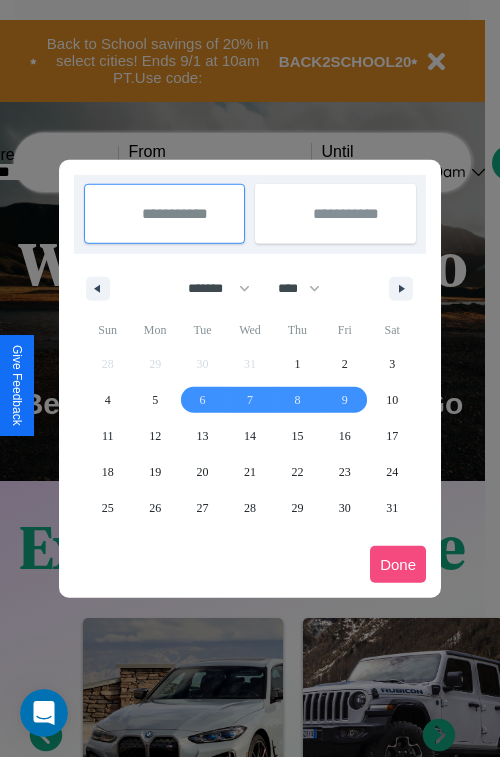 click on "Done" at bounding box center [398, 564] 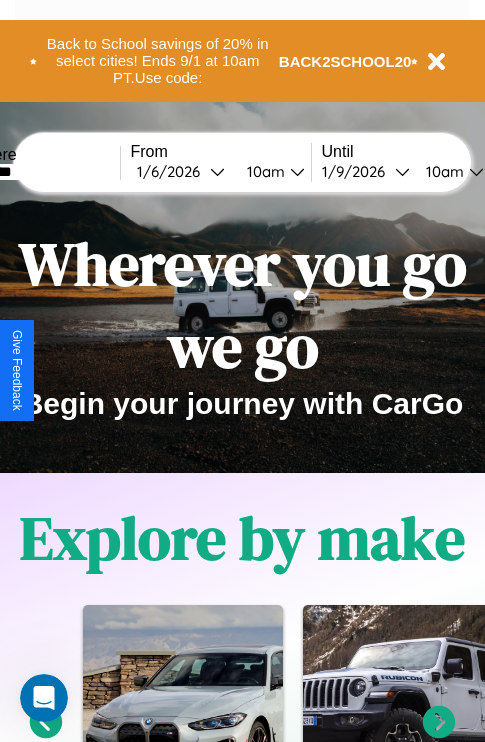 click on "10am" at bounding box center [263, 171] 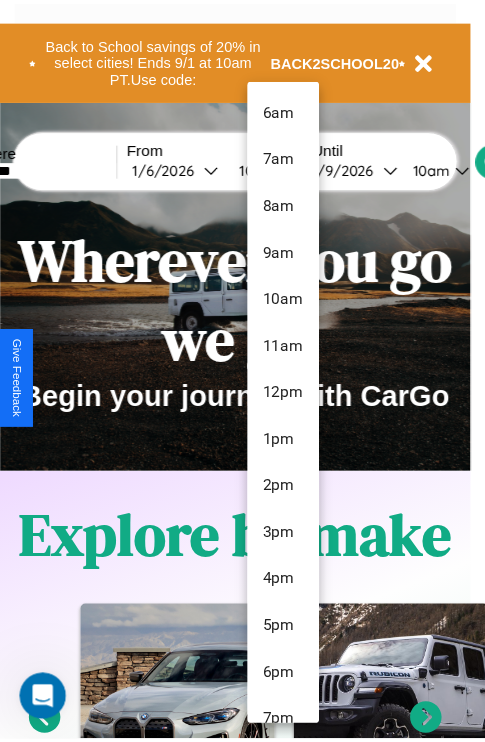 scroll, scrollTop: 163, scrollLeft: 0, axis: vertical 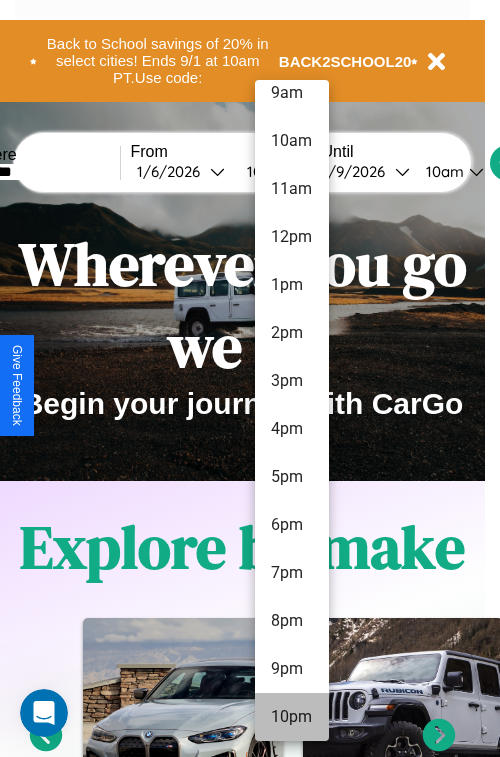 click on "10pm" at bounding box center [292, 717] 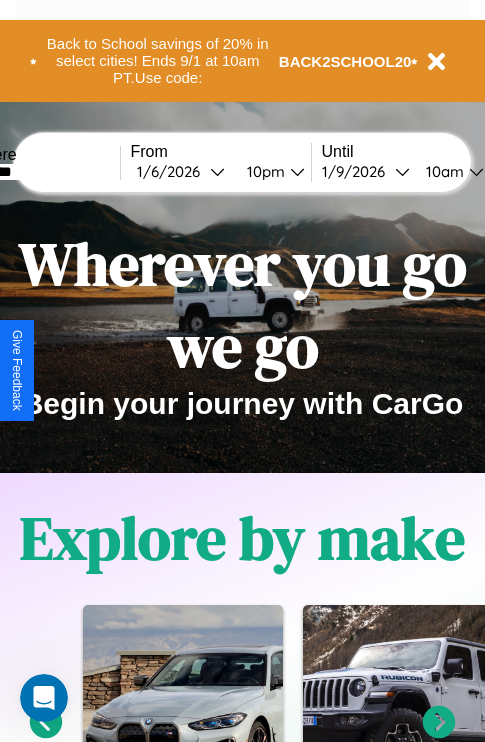 scroll, scrollTop: 0, scrollLeft: 66, axis: horizontal 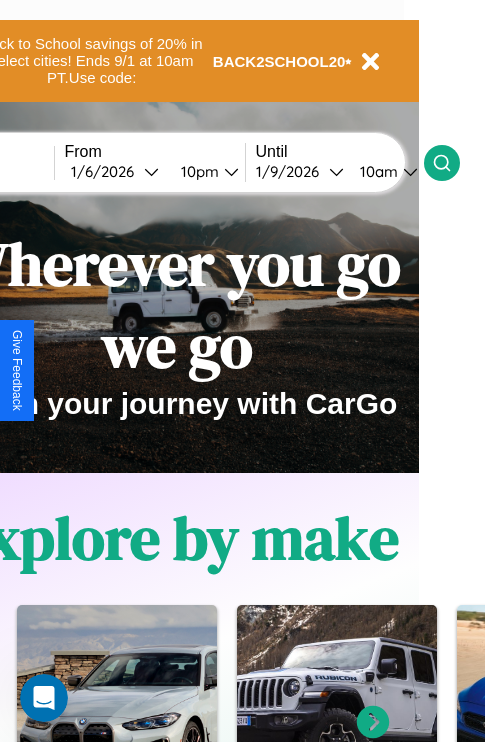 click 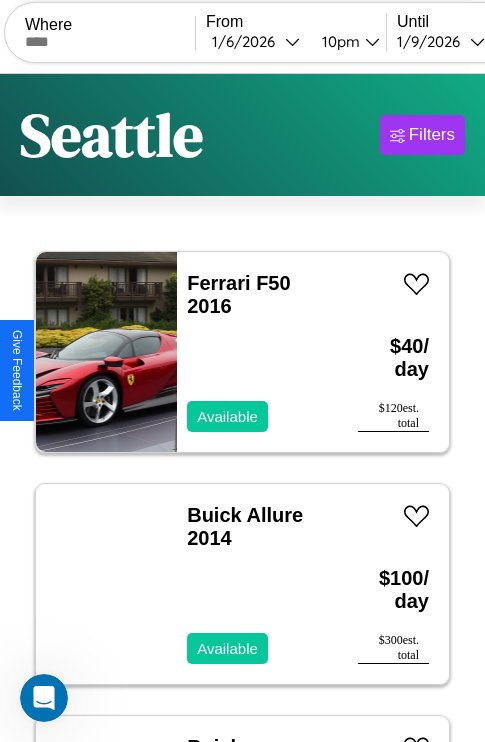 scroll, scrollTop: 95, scrollLeft: 0, axis: vertical 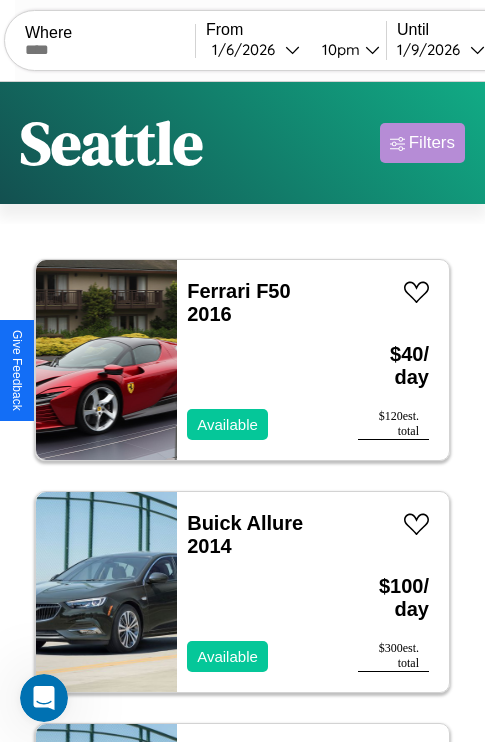 click on "Filters" at bounding box center (432, 143) 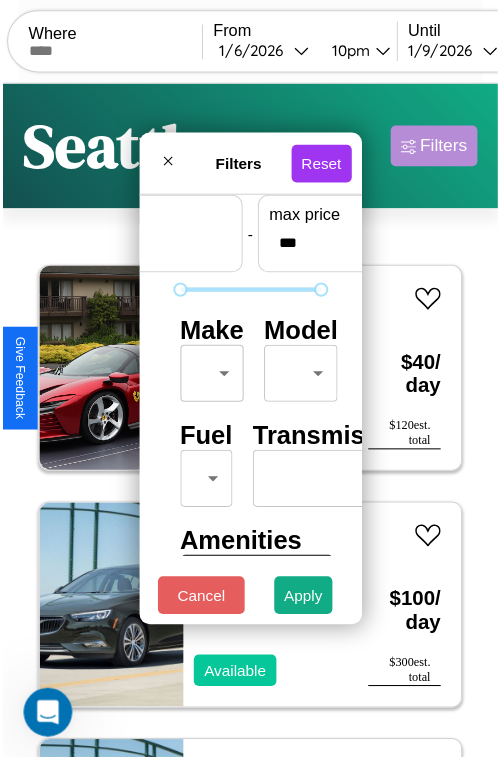scroll, scrollTop: 59, scrollLeft: 0, axis: vertical 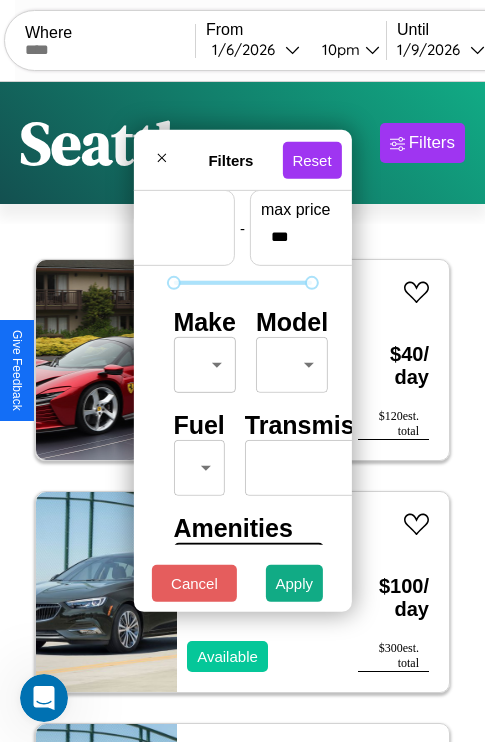 click on "CarGo Where From [DATE] [TIME] Until [DATE] [TIME] Become a Host Login Sign Up [CITY] Filters 54  cars in this area These cars can be picked up in this city. Ferrari   F50   2016 Available $ 40  / day $ 120  est. total Buick   Allure   2014 Available $ 100  / day $ 300  est. total Buick   Coachbuilder   2022 Available $ 160  / day $ 480  est. total Jeep   Patriot   2022 Available $ 130  / day $ 390  est. total Infiniti   Q70L   2021 Available $ 110  / day $ 330  est. total Lincoln   Mark LT   2023 Available $ 70  / day $ 210  est. total Land Rover   LR3   2023 Available $ 170  / day $ 510  est. total Lincoln   Mark LT   2016 Available $ 140  / day $ 420  est. total Ford   LN600   2022 Available $ 40  / day $ 120  est. total Jeep   Renegade   2023 Available $ 30  / day $ 90  est. total Volvo   S60 Cross Country   2018 Available $ 90  / day $ 270  est. total Fiat   Ducato   2020 Available $ 40  / day $ 120  est. total Audi   SQ7   2014 Available $ 140  / day $ 420  est. total Jeep   Wrangler JK   2017" at bounding box center (242, 412) 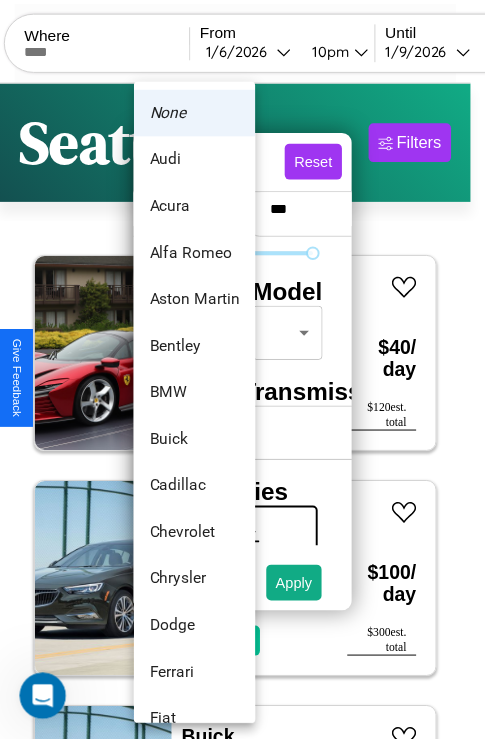 scroll, scrollTop: 38, scrollLeft: 0, axis: vertical 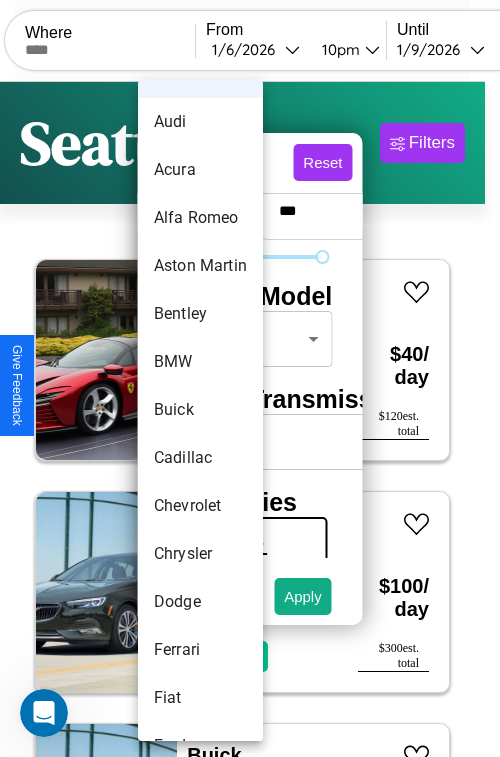 click on "Buick" at bounding box center (200, 410) 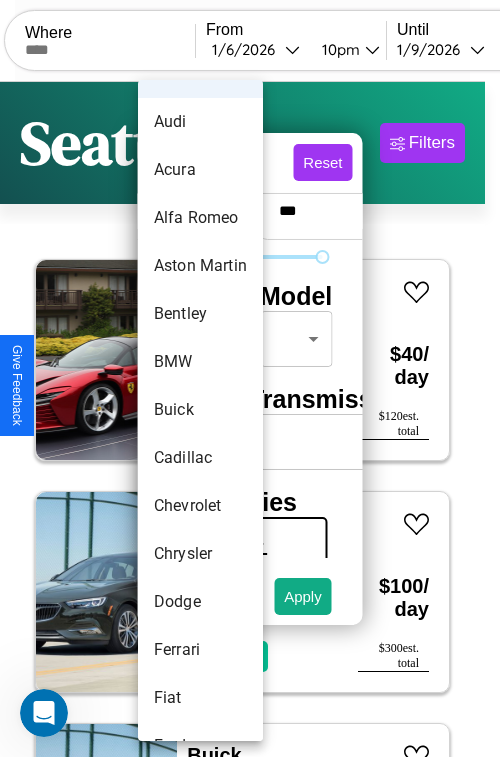 type on "*****" 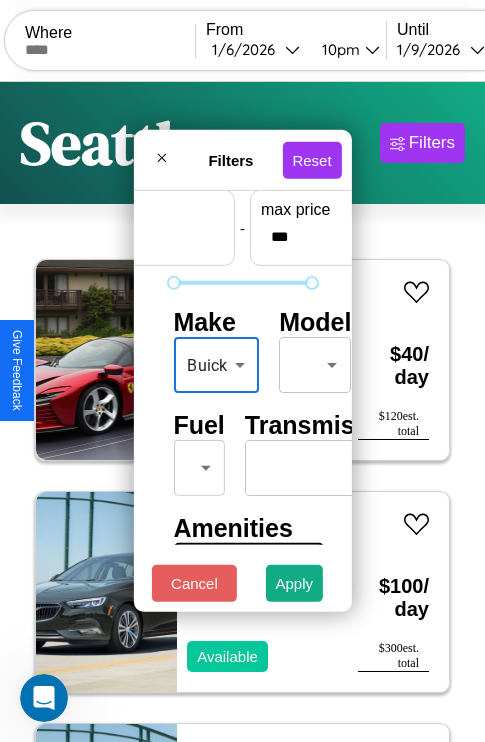 scroll, scrollTop: 162, scrollLeft: 0, axis: vertical 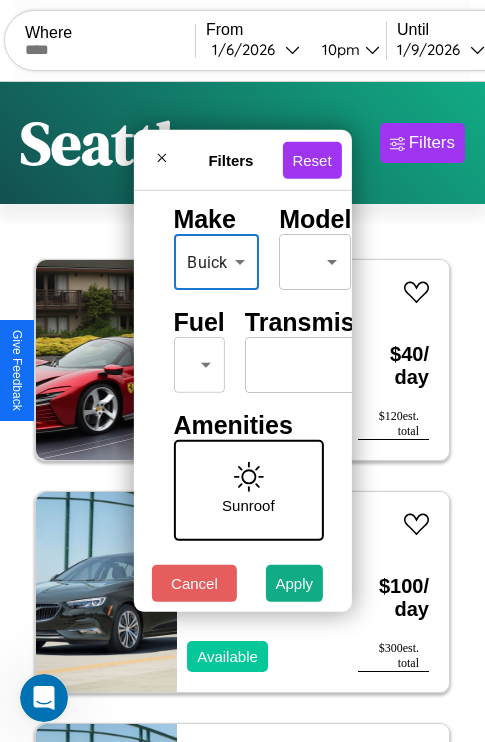 click on "CarGo Where From [DATE] [TIME] Until [DATE] [TIME] Become a Host Login Sign Up [CITY] Filters 54  cars in this area These cars can be picked up in this city. Ferrari   F50   2016 Available $ 40  / day $ 120  est. total Buick   Allure   2014 Available $ 100  / day $ 300  est. total Buick   Coachbuilder   2022 Available $ 160  / day $ 480  est. total Jeep   Patriot   2022 Available $ 130  / day $ 390  est. total Infiniti   Q70L   2021 Available $ 110  / day $ 330  est. total Lincoln   Mark LT   2023 Available $ 70  / day $ 210  est. total Land Rover   LR3   2023 Available $ 170  / day $ 510  est. total Lincoln   Mark LT   2016 Available $ 140  / day $ 420  est. total Ford   LN600   2022 Available $ 40  / day $ 120  est. total Jeep   Renegade   2023 Available $ 30  / day $ 90  est. total Volvo   S60 Cross Country   2018 Available $ 90  / day $ 270  est. total Fiat   Ducato   2020 Available $ 40  / day $ 120  est. total Audi   SQ7   2014 Available $ 140  / day $ 420  est. total Jeep   Wrangler JK   2017" at bounding box center (242, 412) 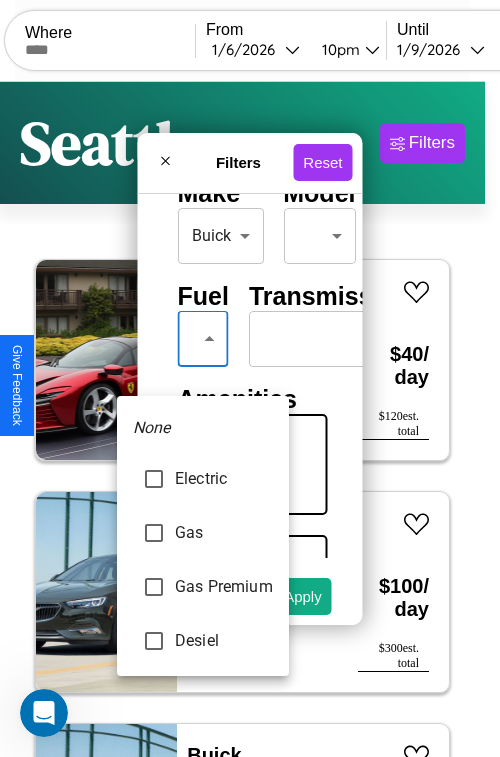 type on "***" 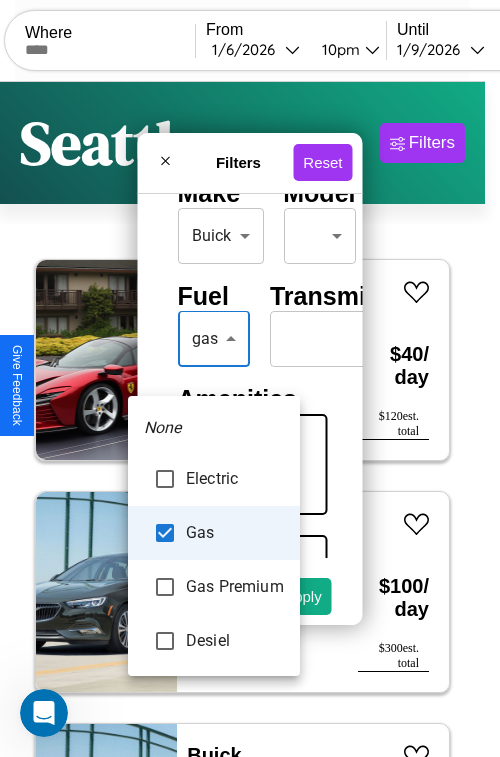 click at bounding box center [250, 378] 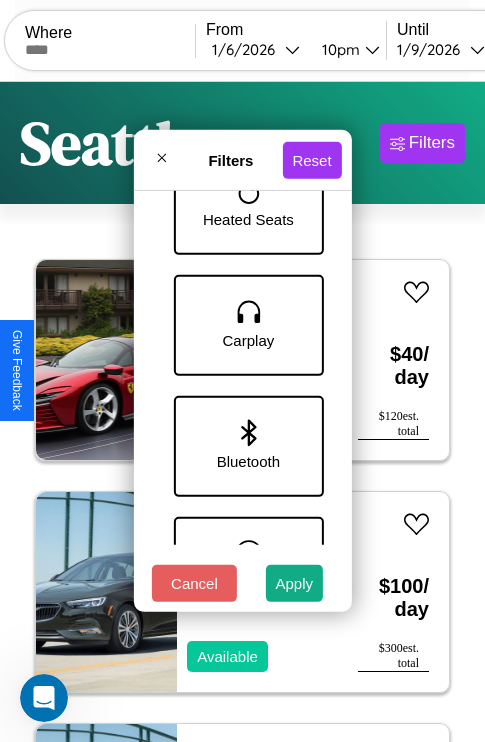 scroll, scrollTop: 1374, scrollLeft: 0, axis: vertical 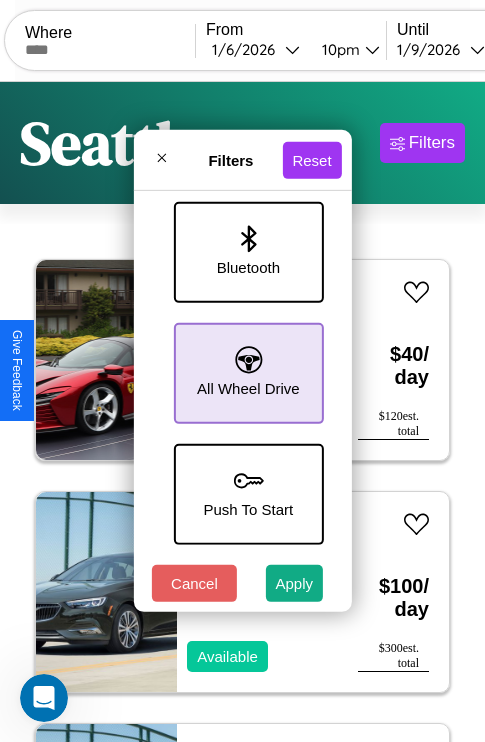 click 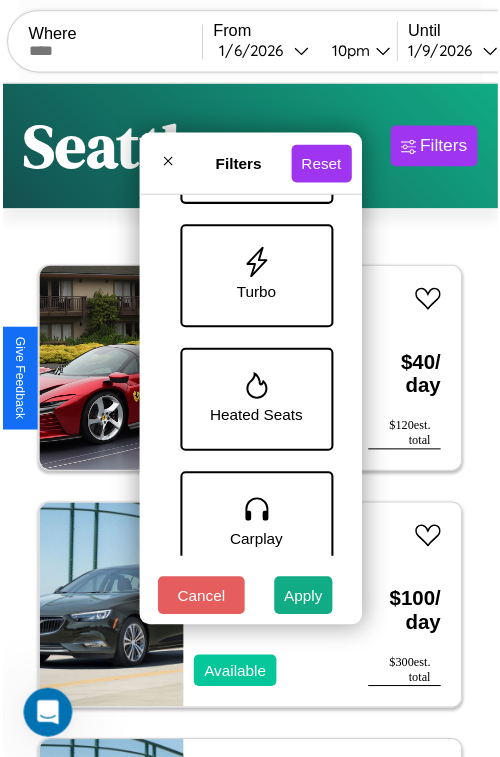 scroll, scrollTop: 651, scrollLeft: 0, axis: vertical 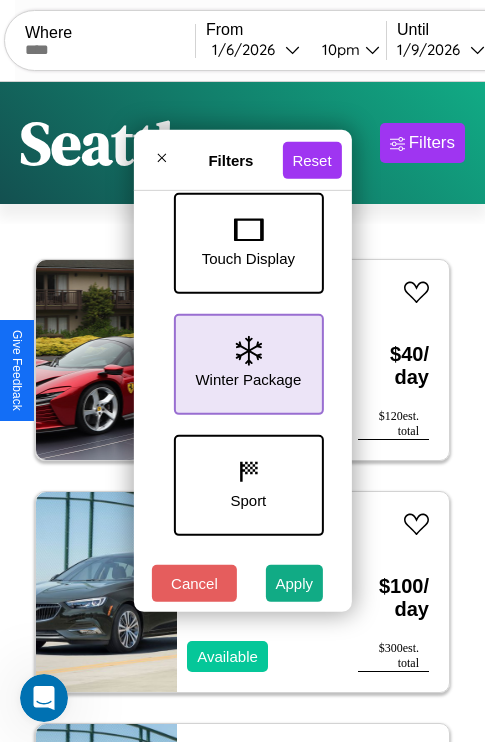 click 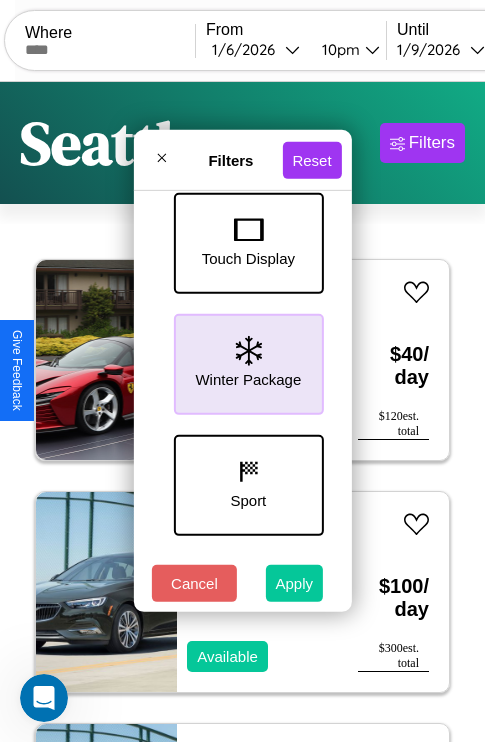 click on "Apply" at bounding box center (295, 583) 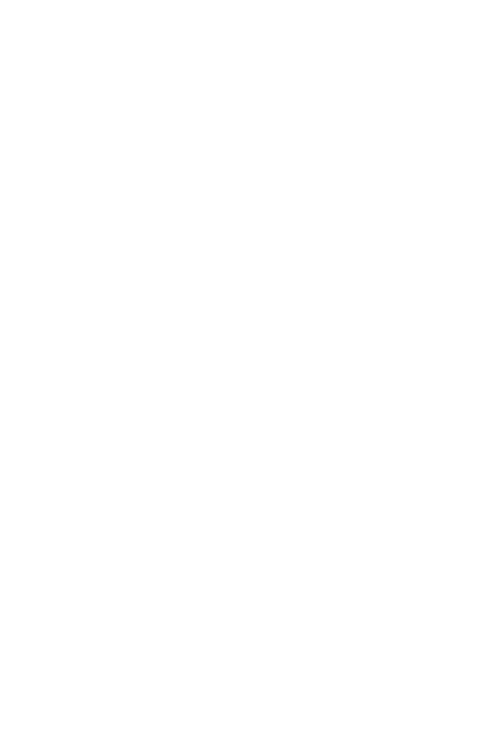 scroll, scrollTop: 0, scrollLeft: 0, axis: both 